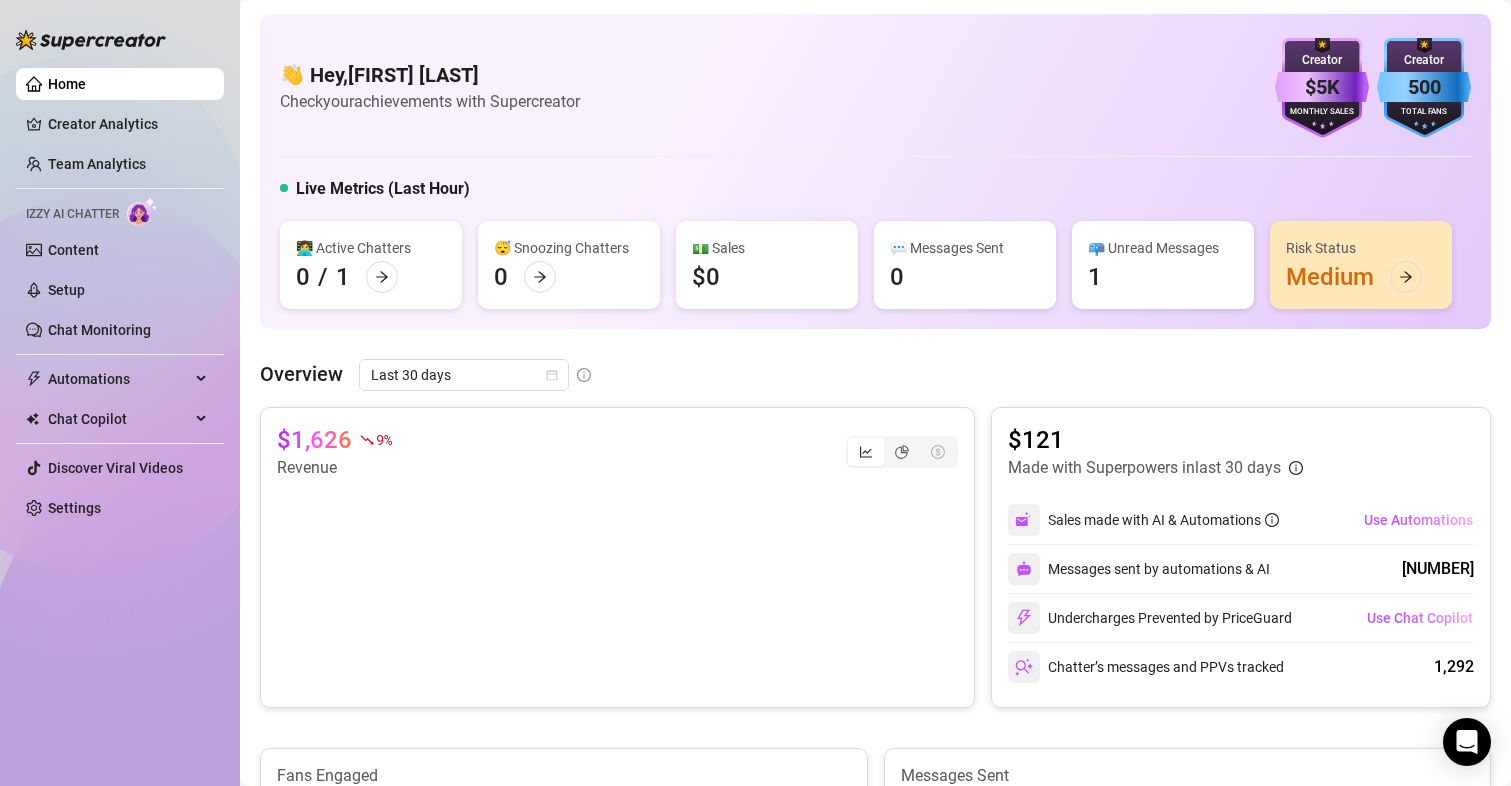 scroll, scrollTop: 0, scrollLeft: 0, axis: both 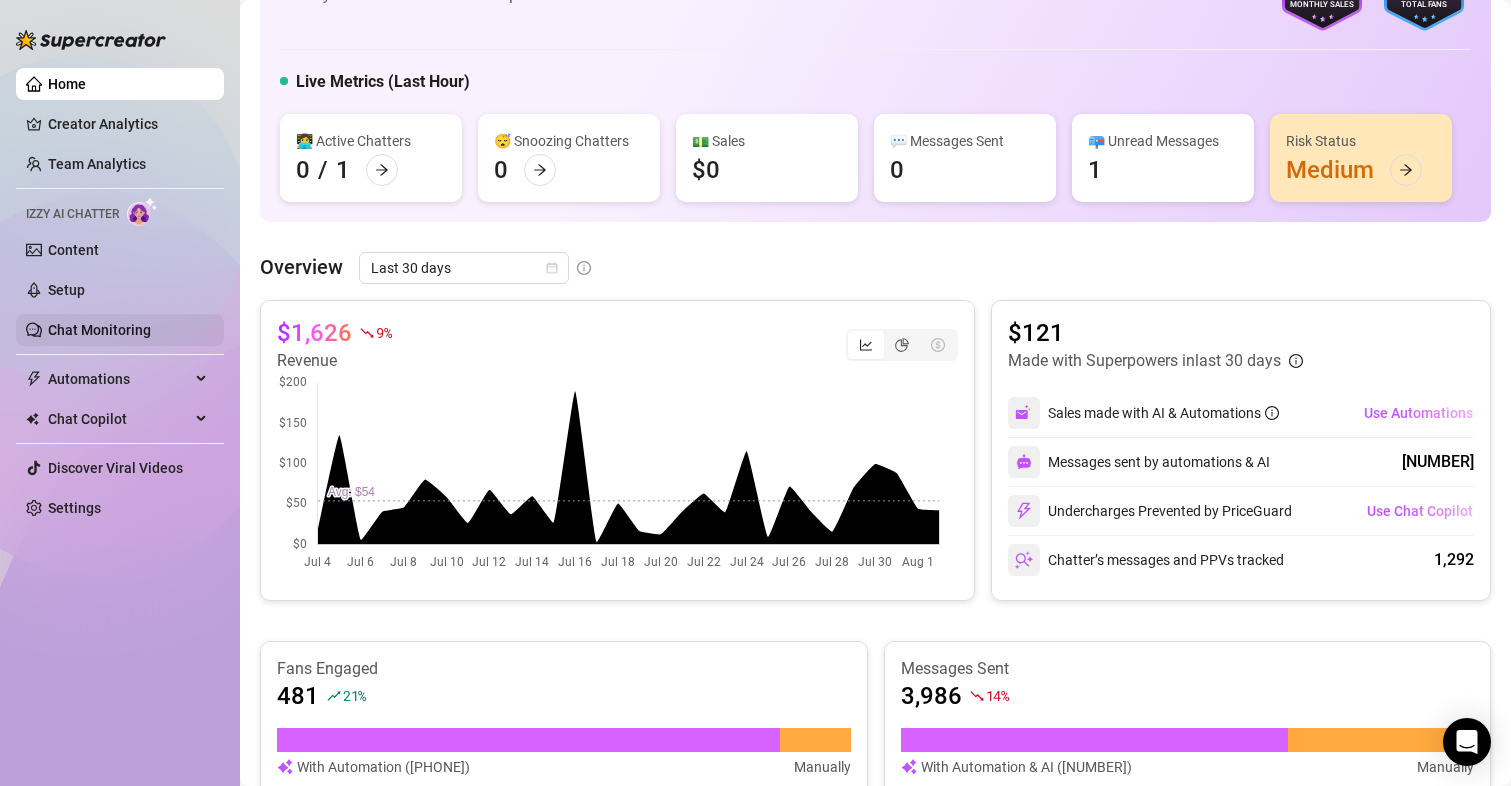 click on "Chat Monitoring" at bounding box center [99, 330] 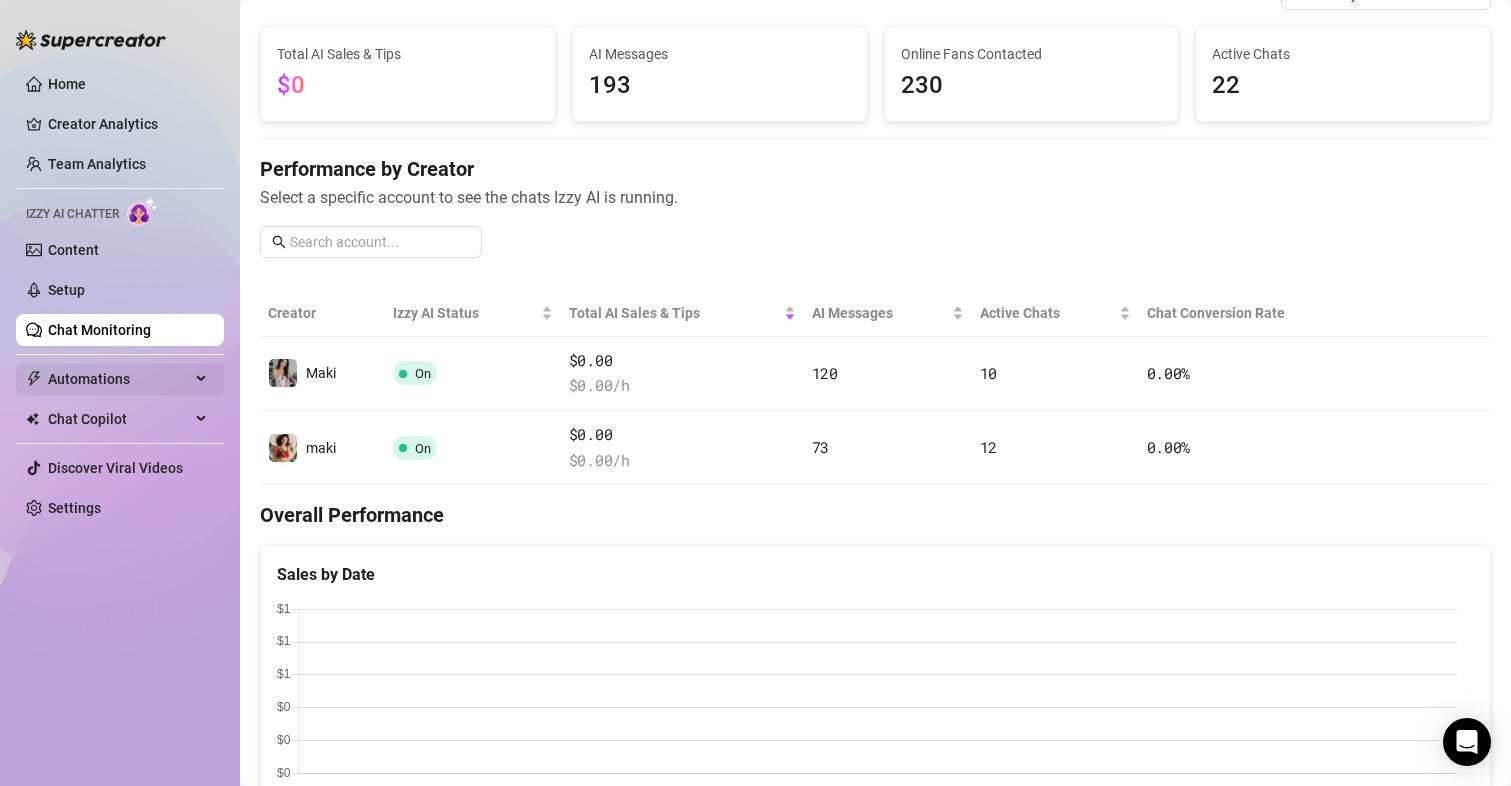click on "Automations" at bounding box center [119, 379] 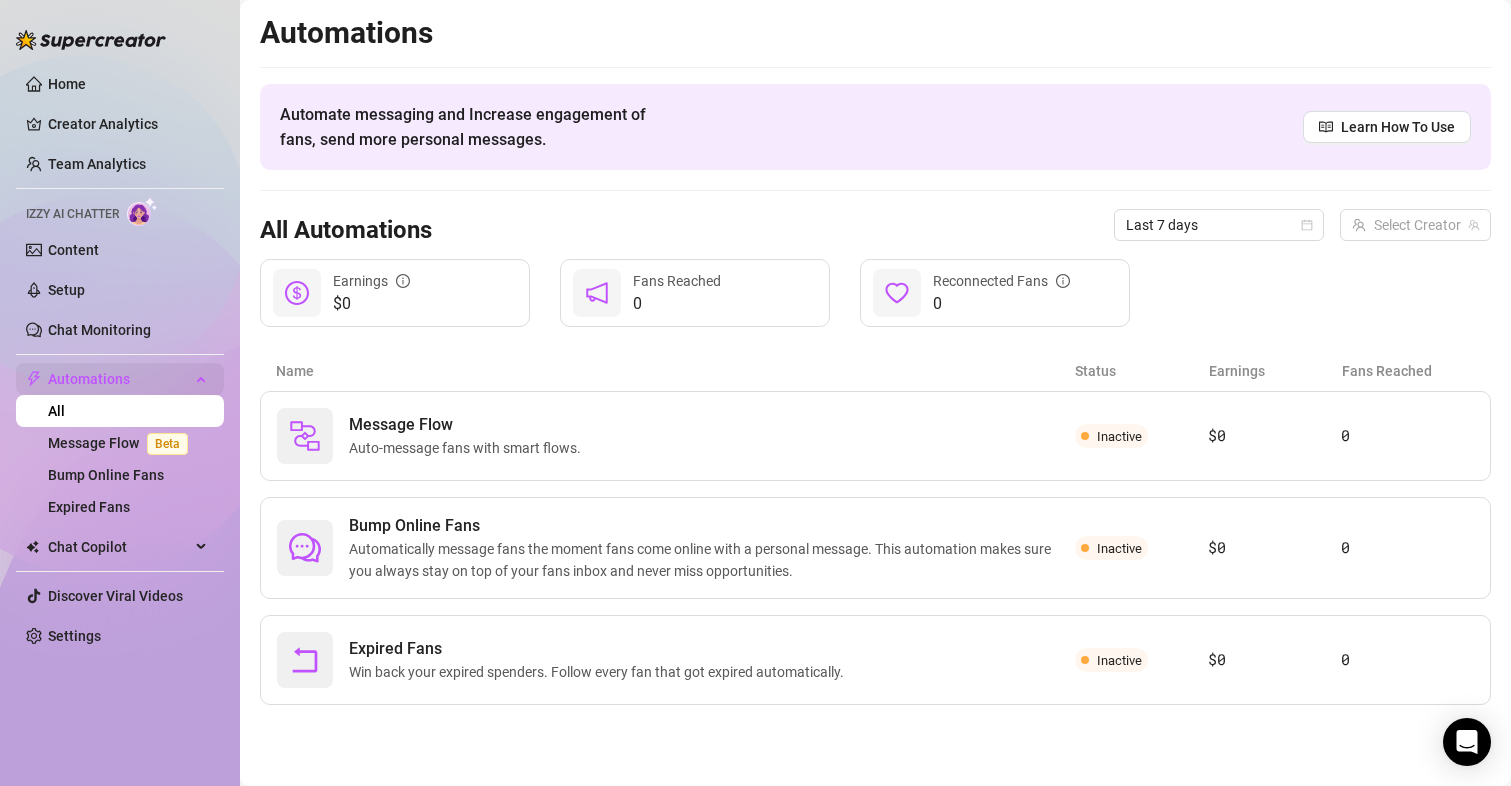 scroll, scrollTop: 0, scrollLeft: 0, axis: both 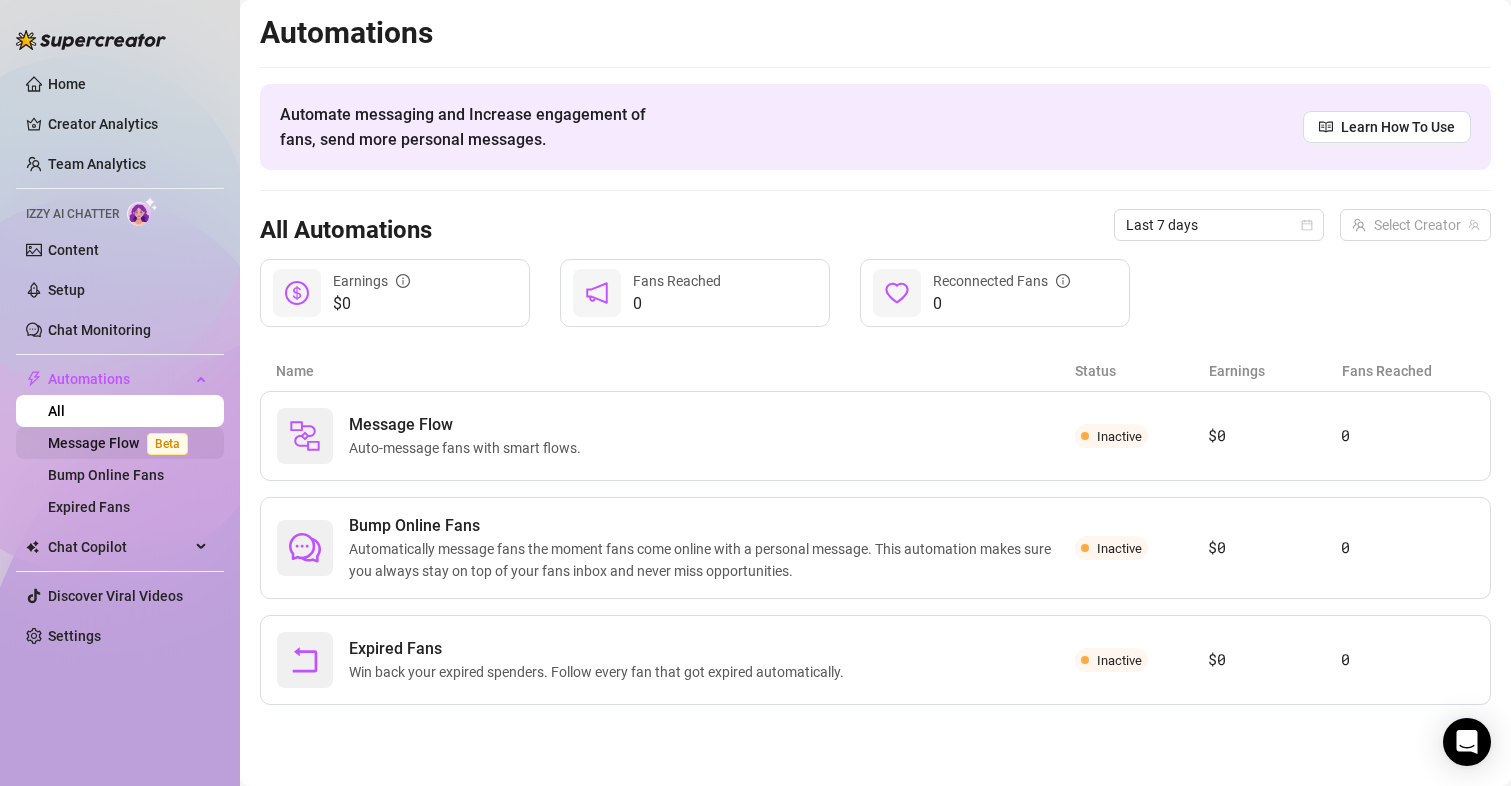 click on "Message Flow Beta" at bounding box center (122, 443) 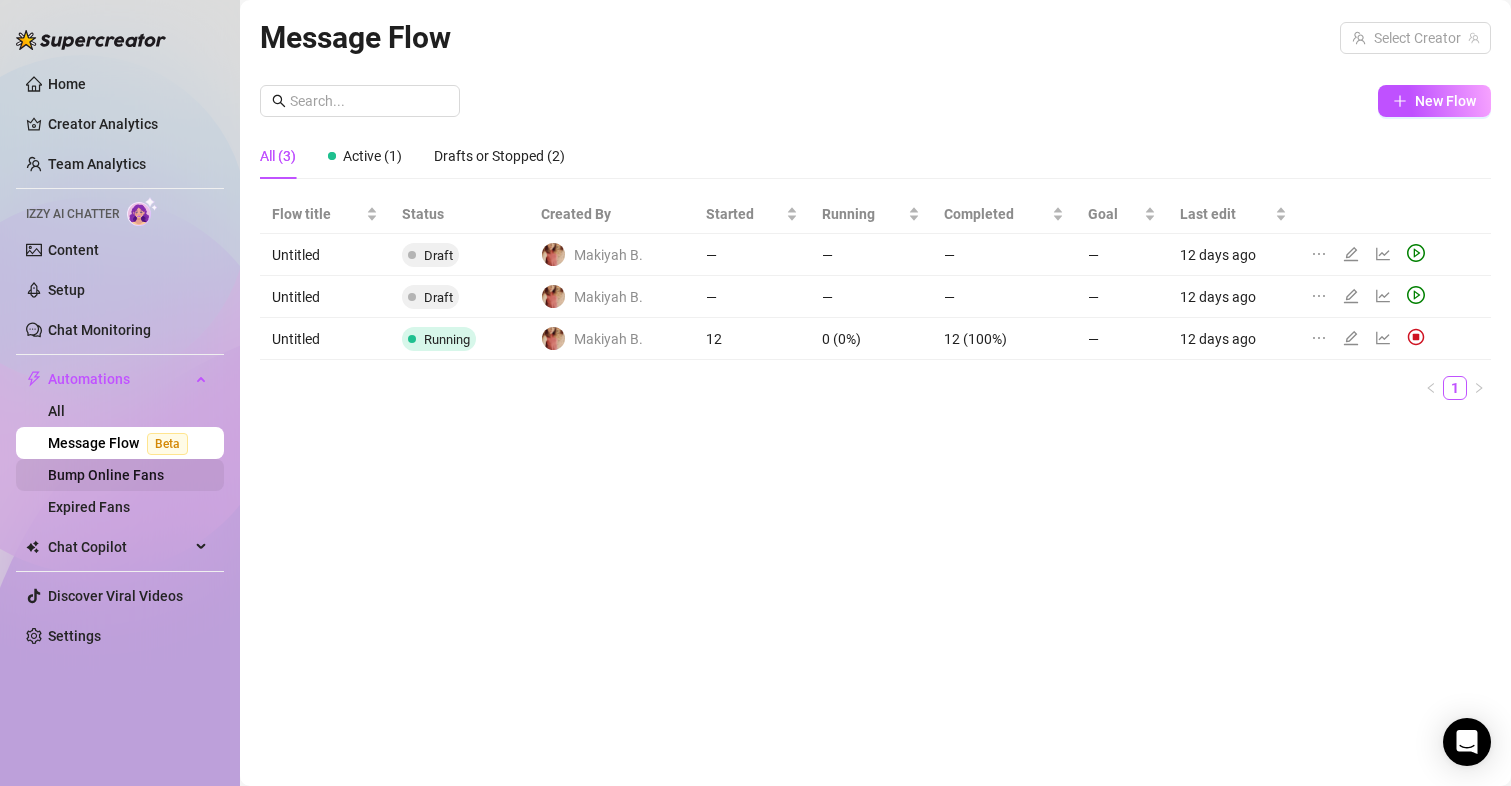 click on "Bump Online Fans" at bounding box center [106, 475] 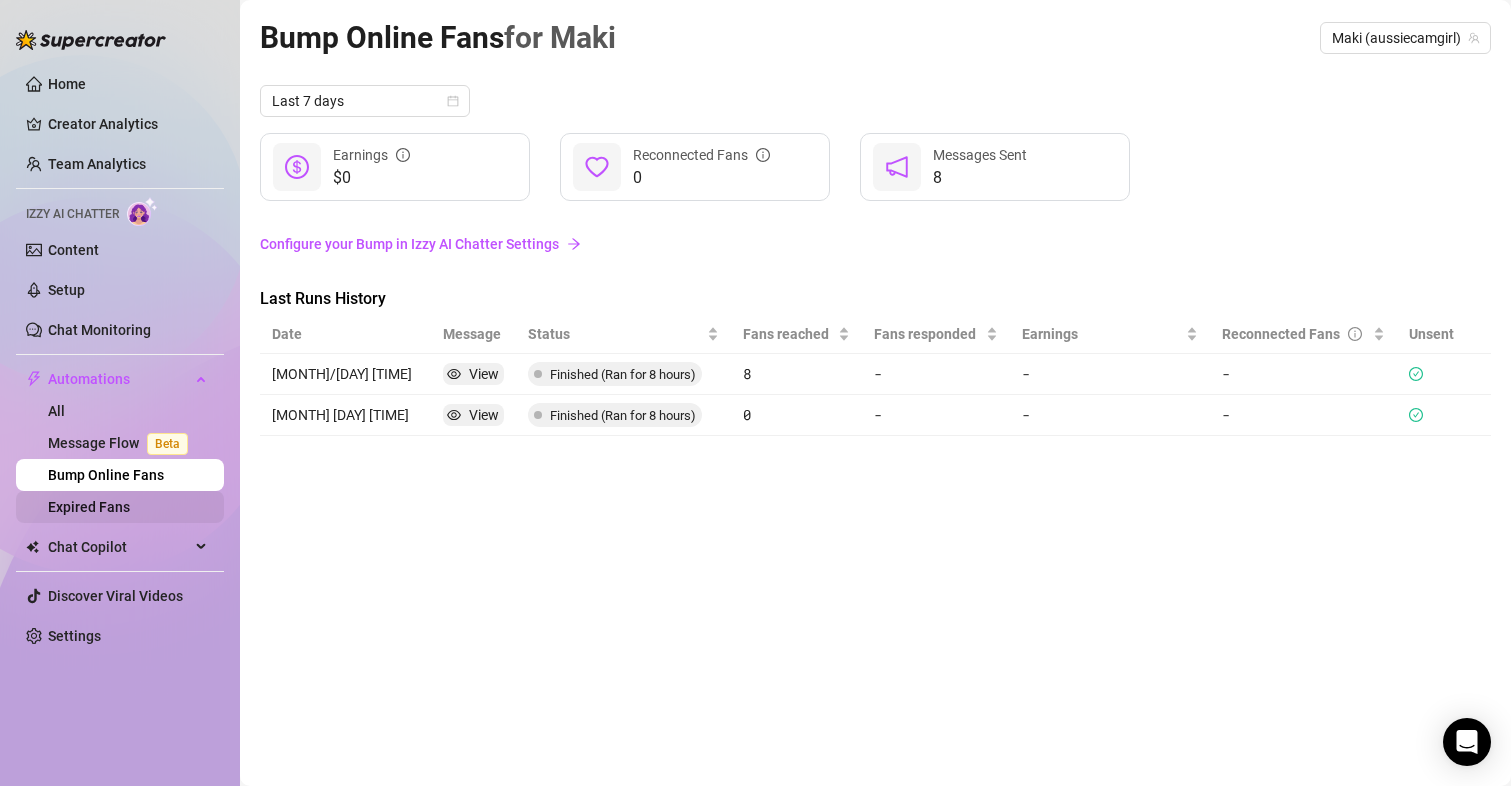 click on "Expired Fans" at bounding box center (89, 507) 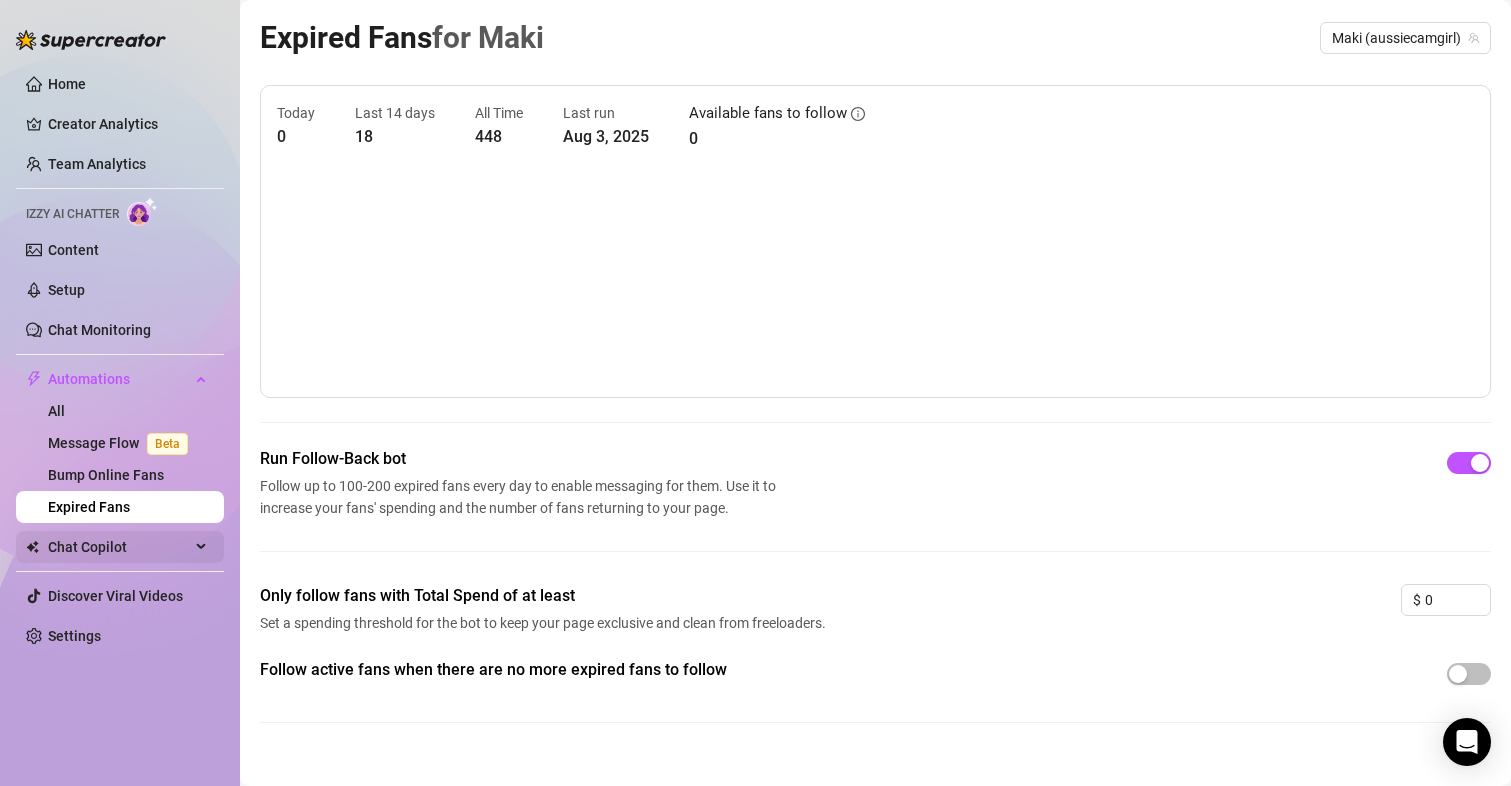 click on "Chat Copilot" at bounding box center [119, 547] 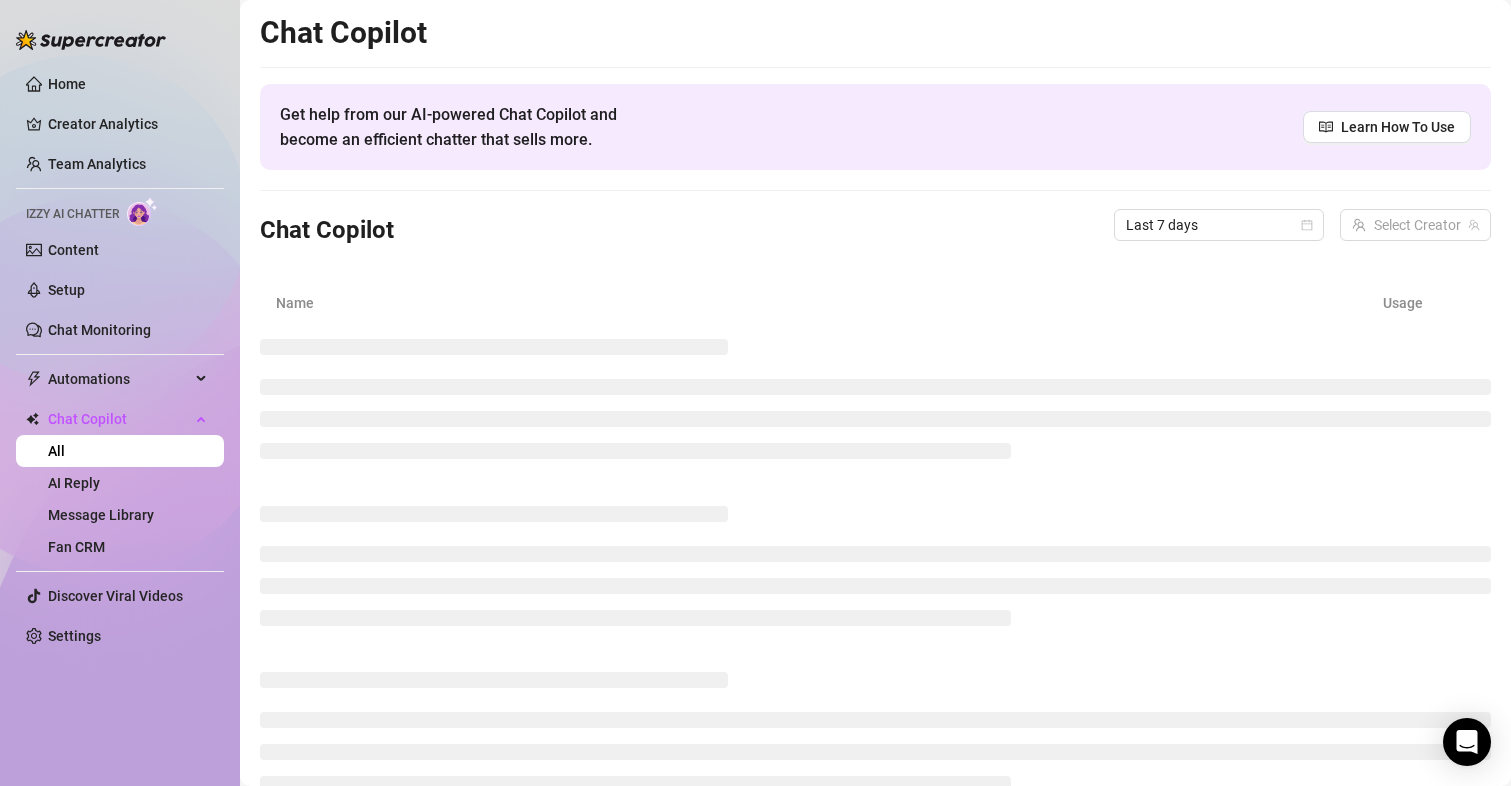 click on "Home Creator Analytics   Team Analytics Izzy AI Chatter Content Setup Chat Monitoring Automations All Message Flow Beta Bump Online Fans Expired Fans Chat Copilot All AI Reply Message Library Fan CRM Discover Viral Videos Settings" at bounding box center [120, 360] 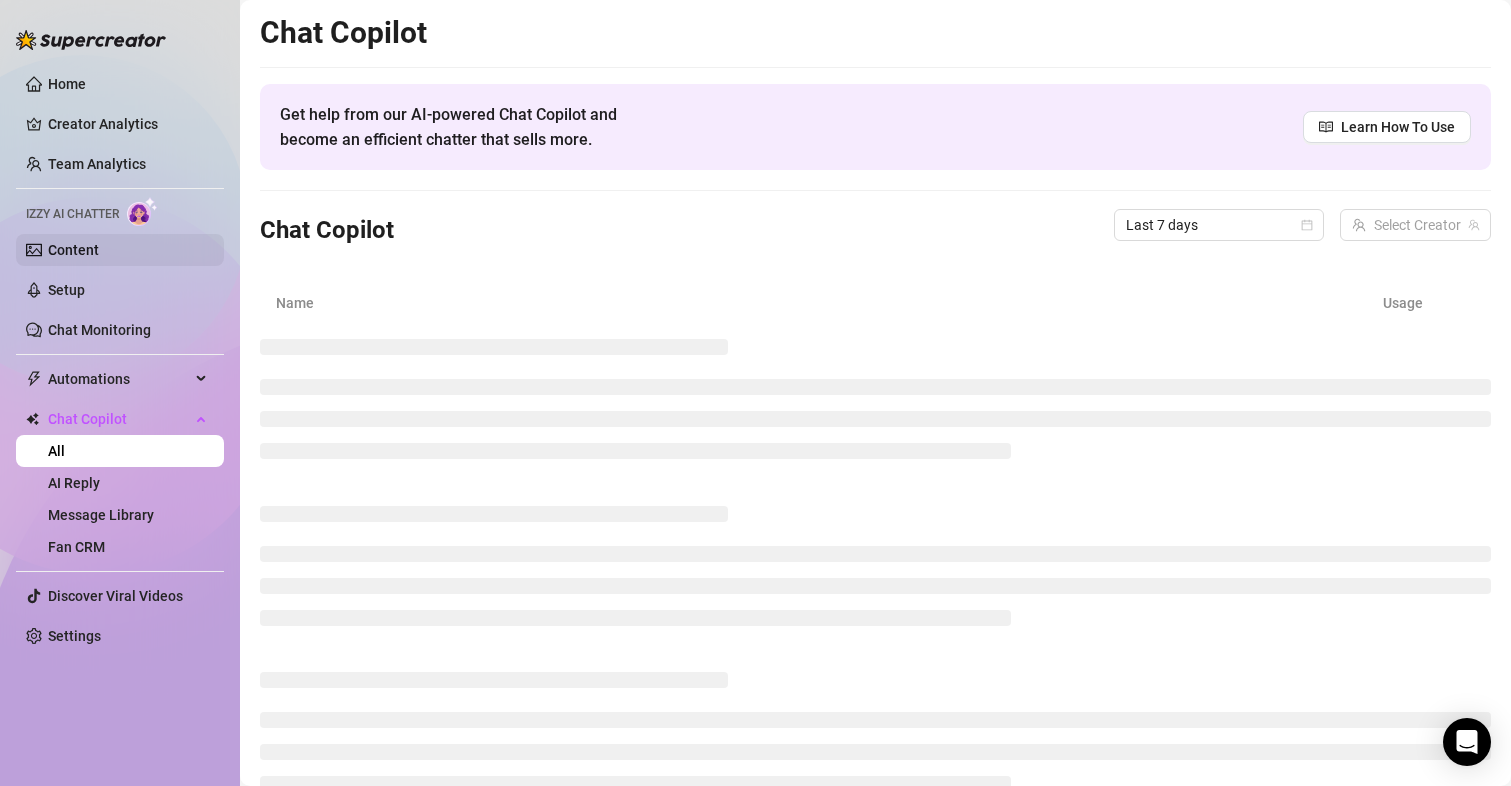 click on "Content" at bounding box center (73, 250) 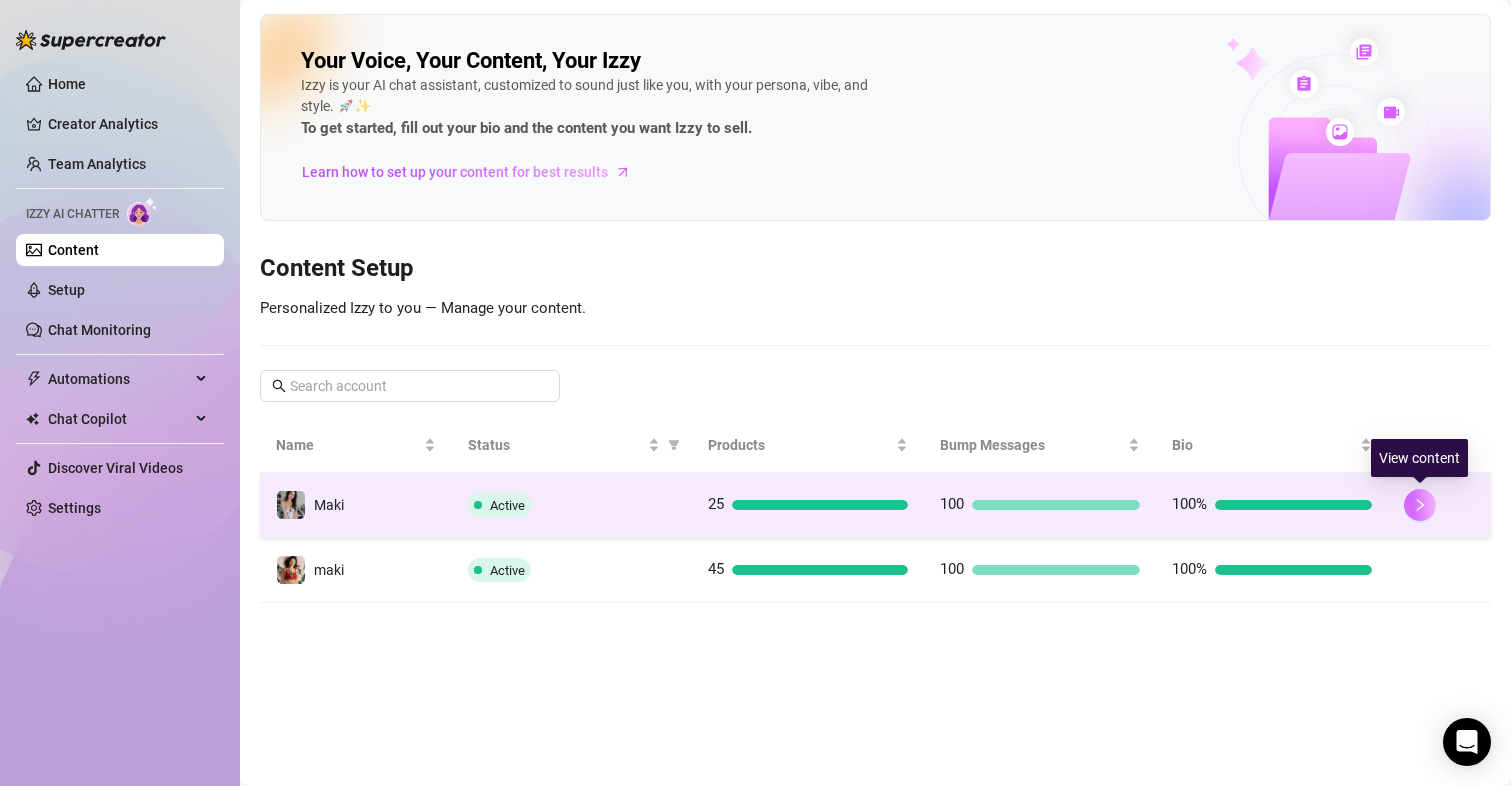 click 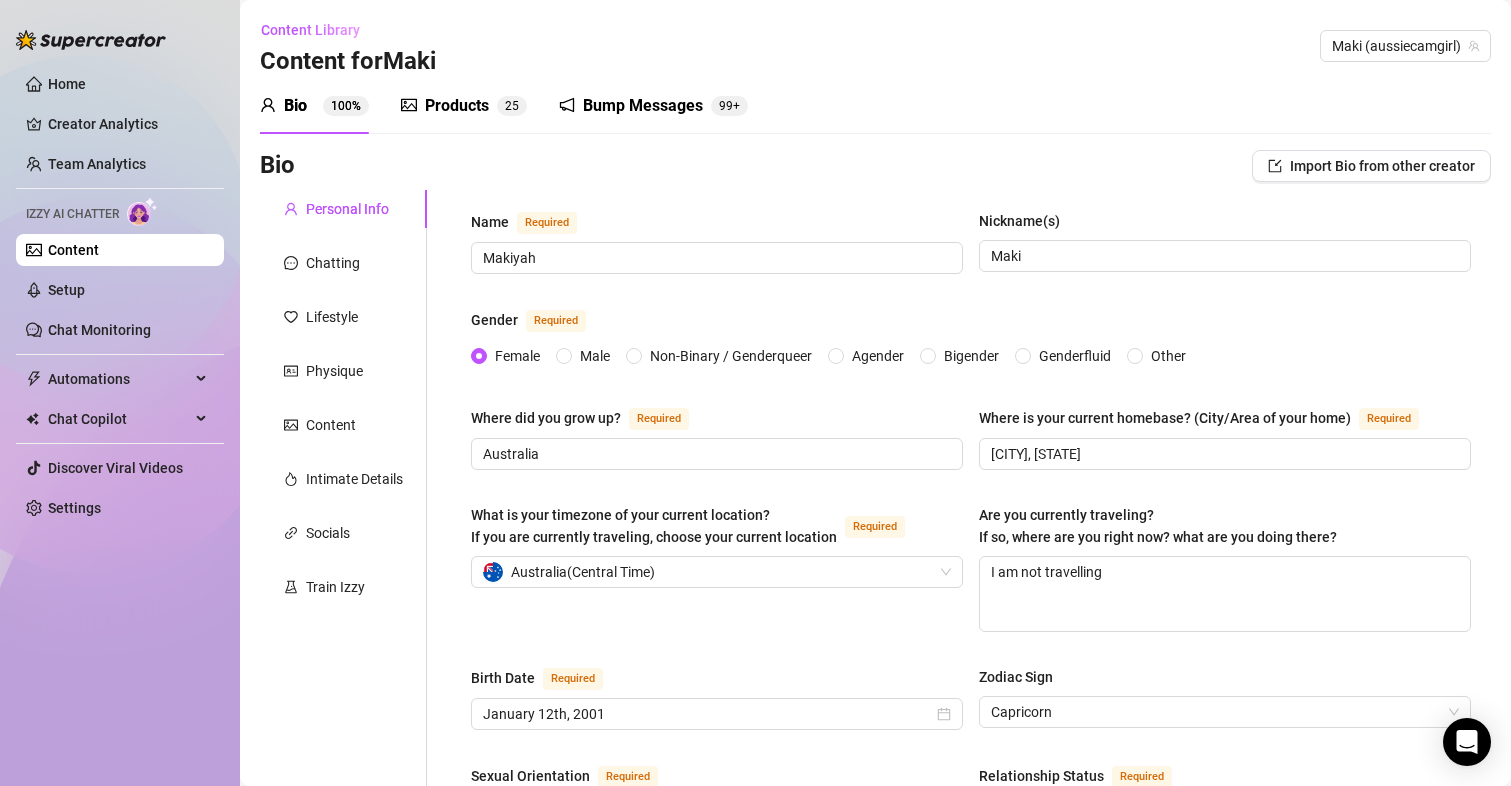 type 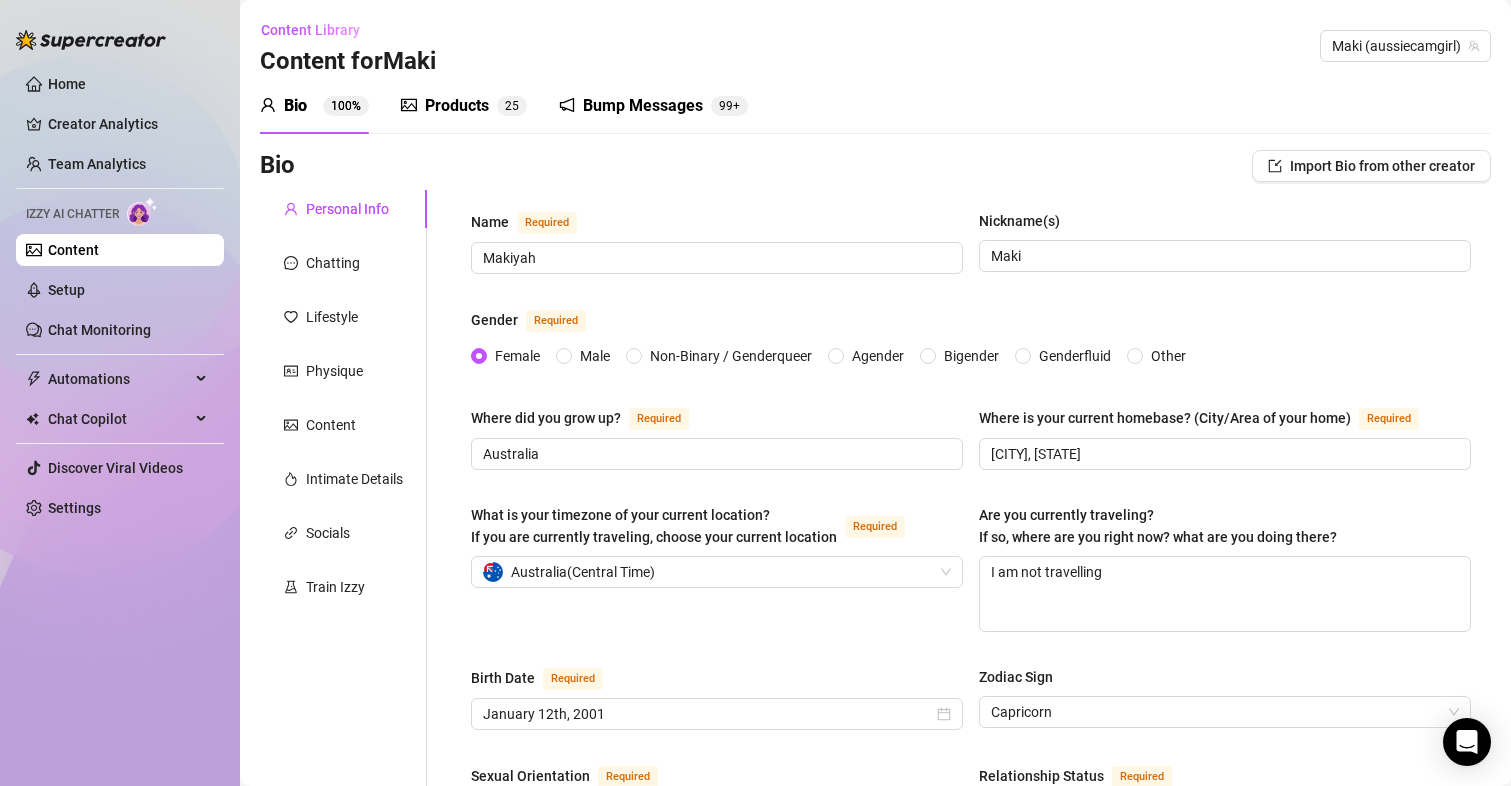 click on "Home Creator Analytics   Team Analytics Izzy AI Chatter Content Setup Chat Monitoring Automations All Message Flow Beta Bump Online Fans Expired Fans Chat Copilot All AI Reply Message Library Fan CRM Discover Viral Videos Settings" at bounding box center [120, 296] 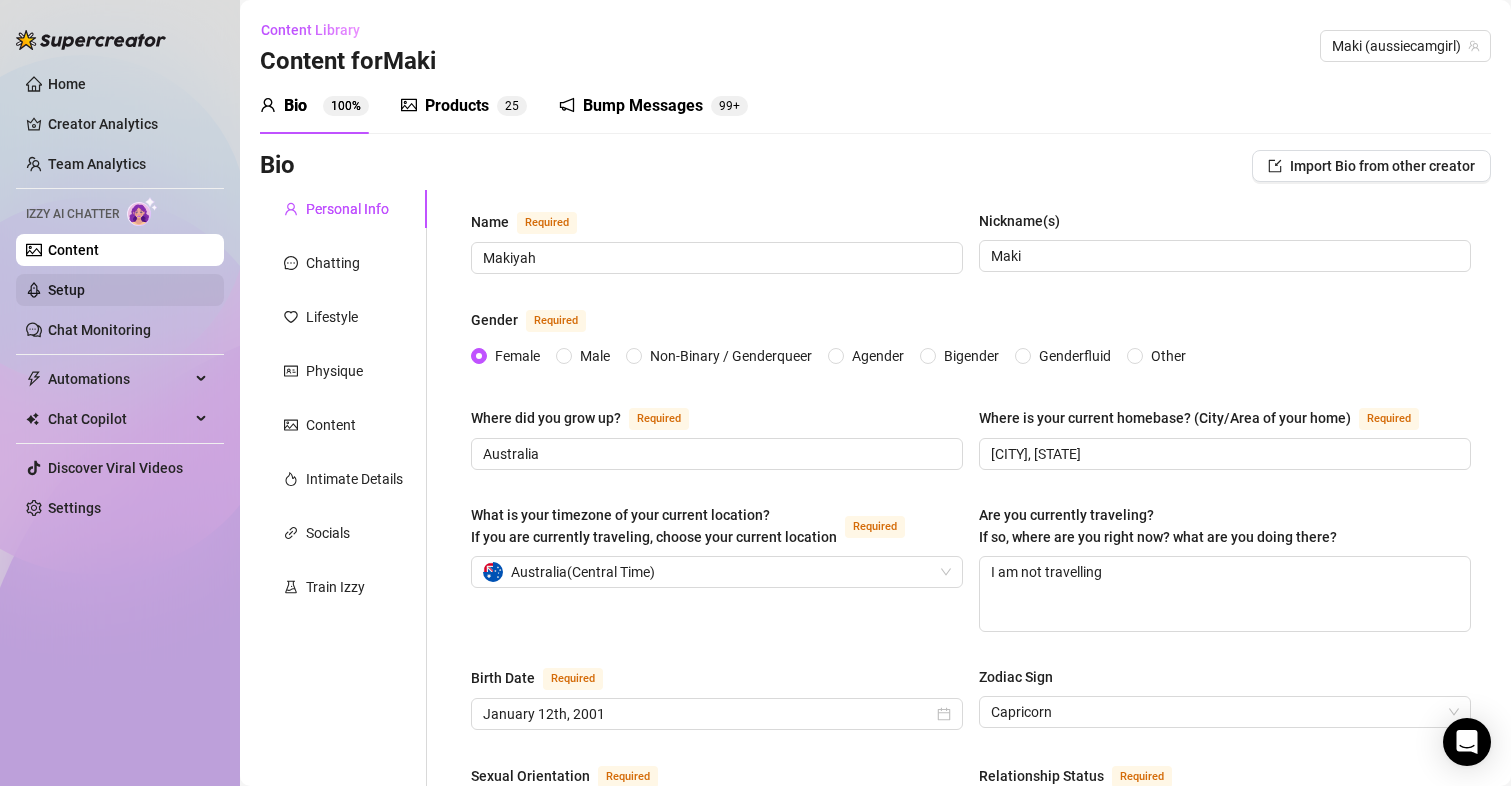 click on "Setup" at bounding box center (66, 290) 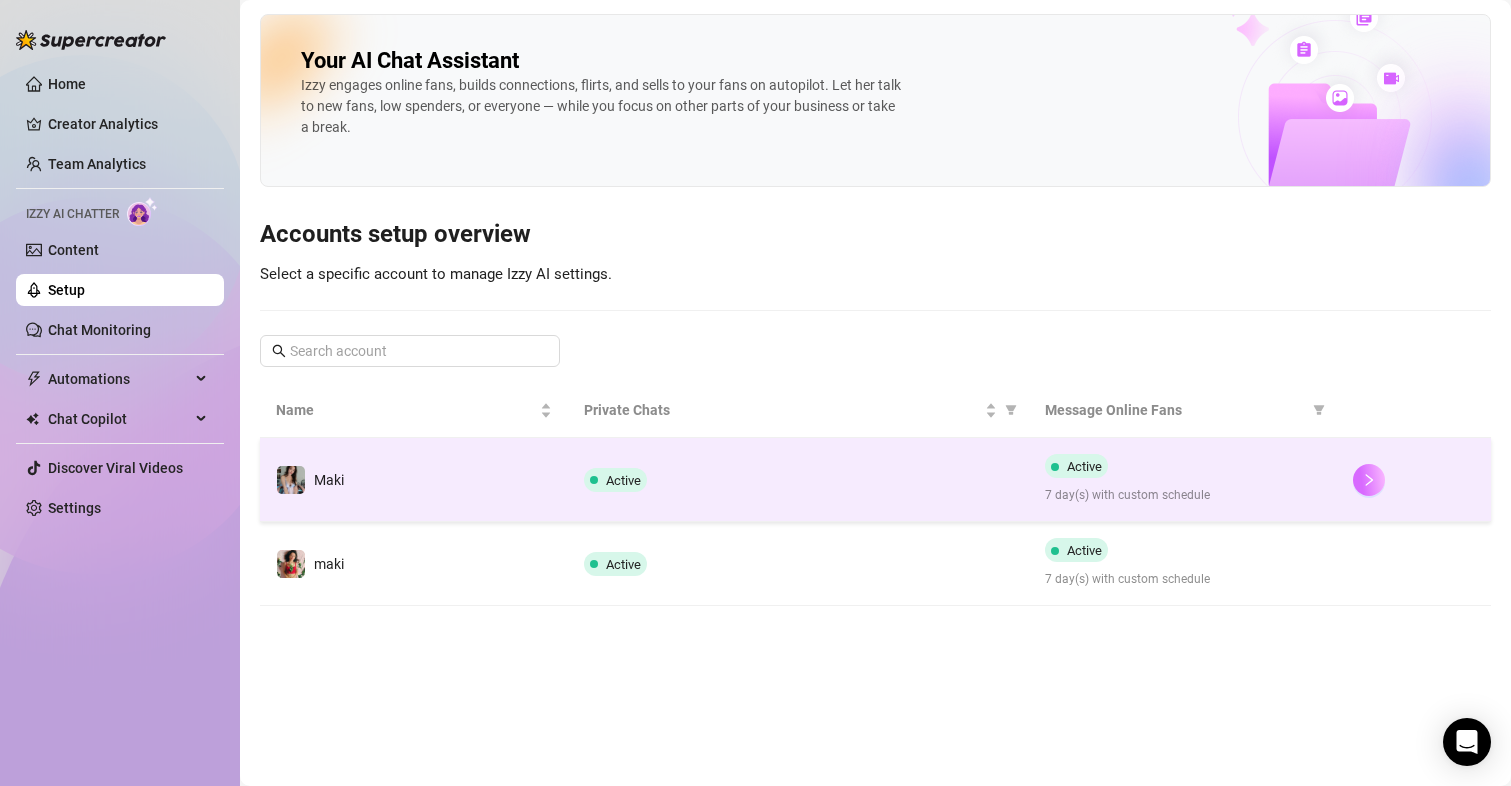 click 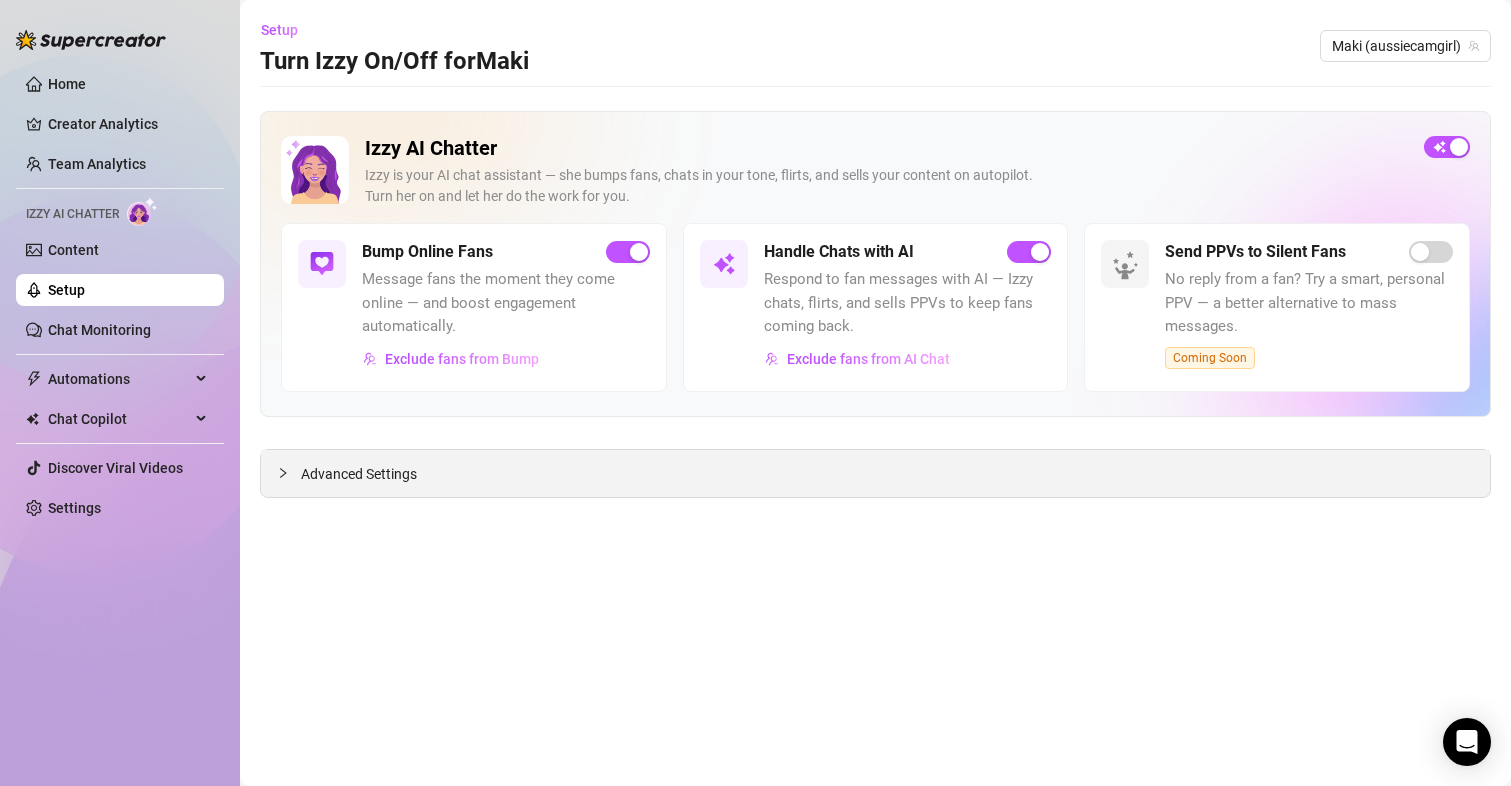 click on "Advanced Settings" at bounding box center [359, 474] 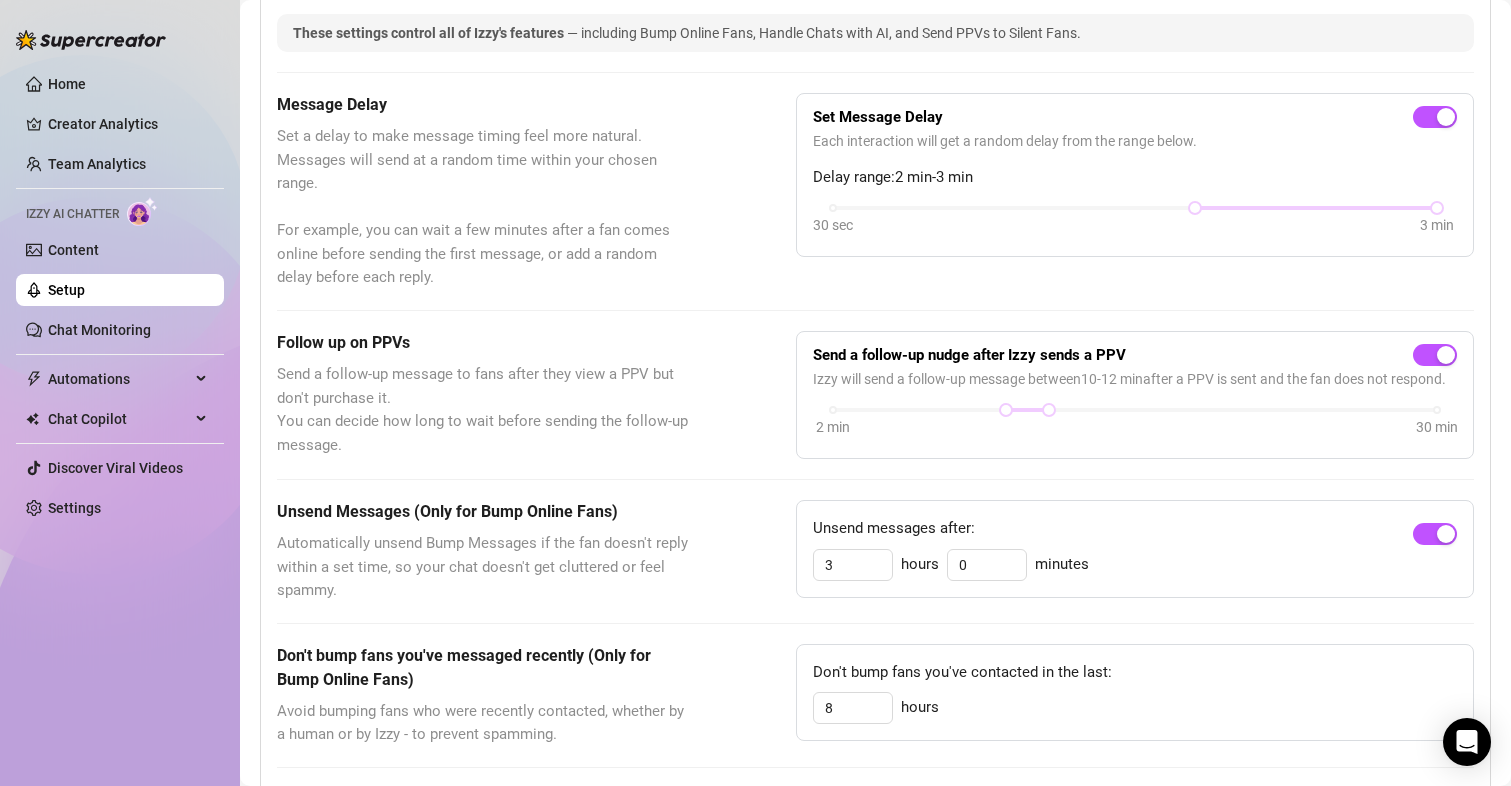 scroll, scrollTop: 0, scrollLeft: 0, axis: both 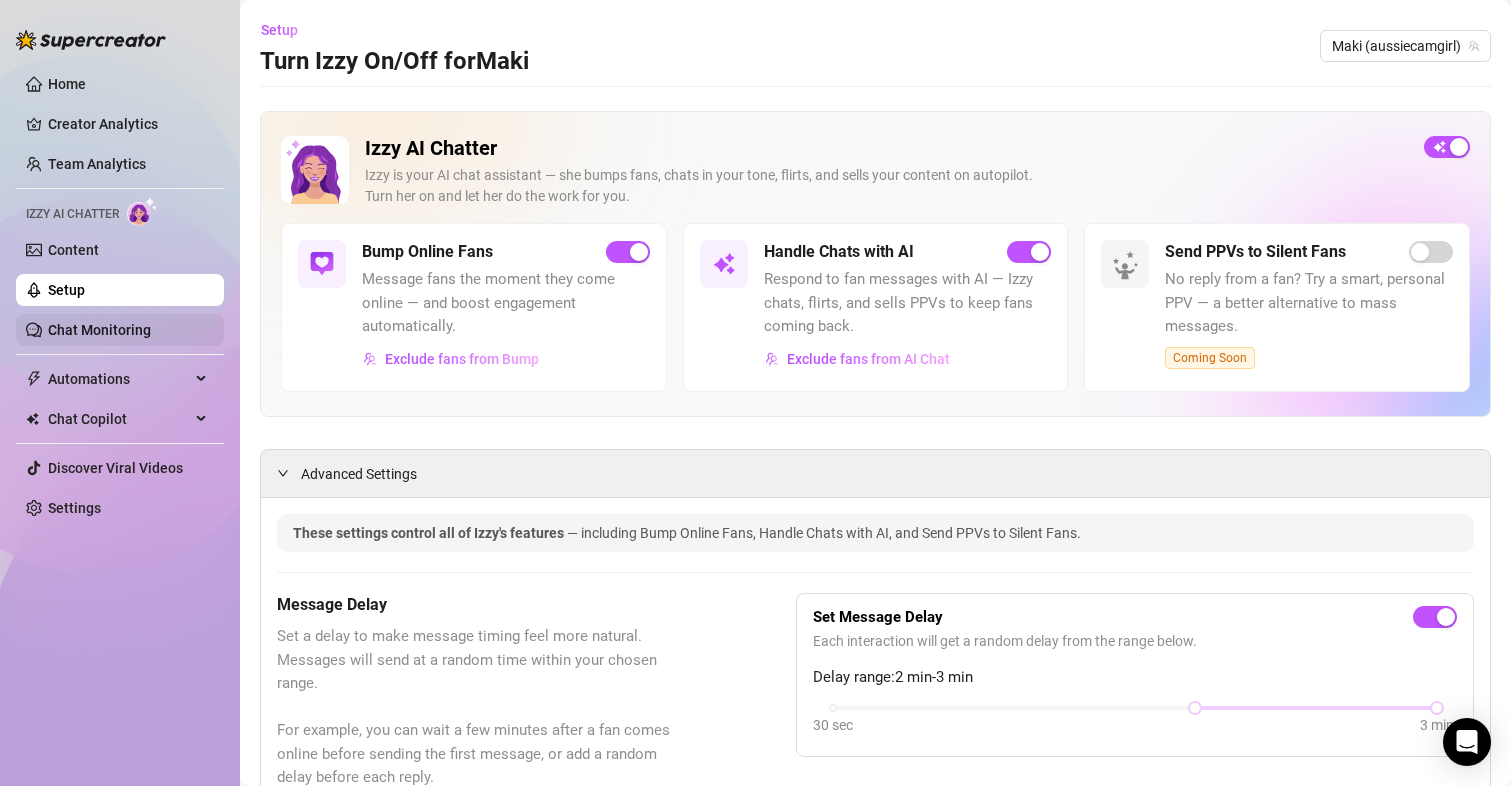 click on "Chat Monitoring" at bounding box center [99, 330] 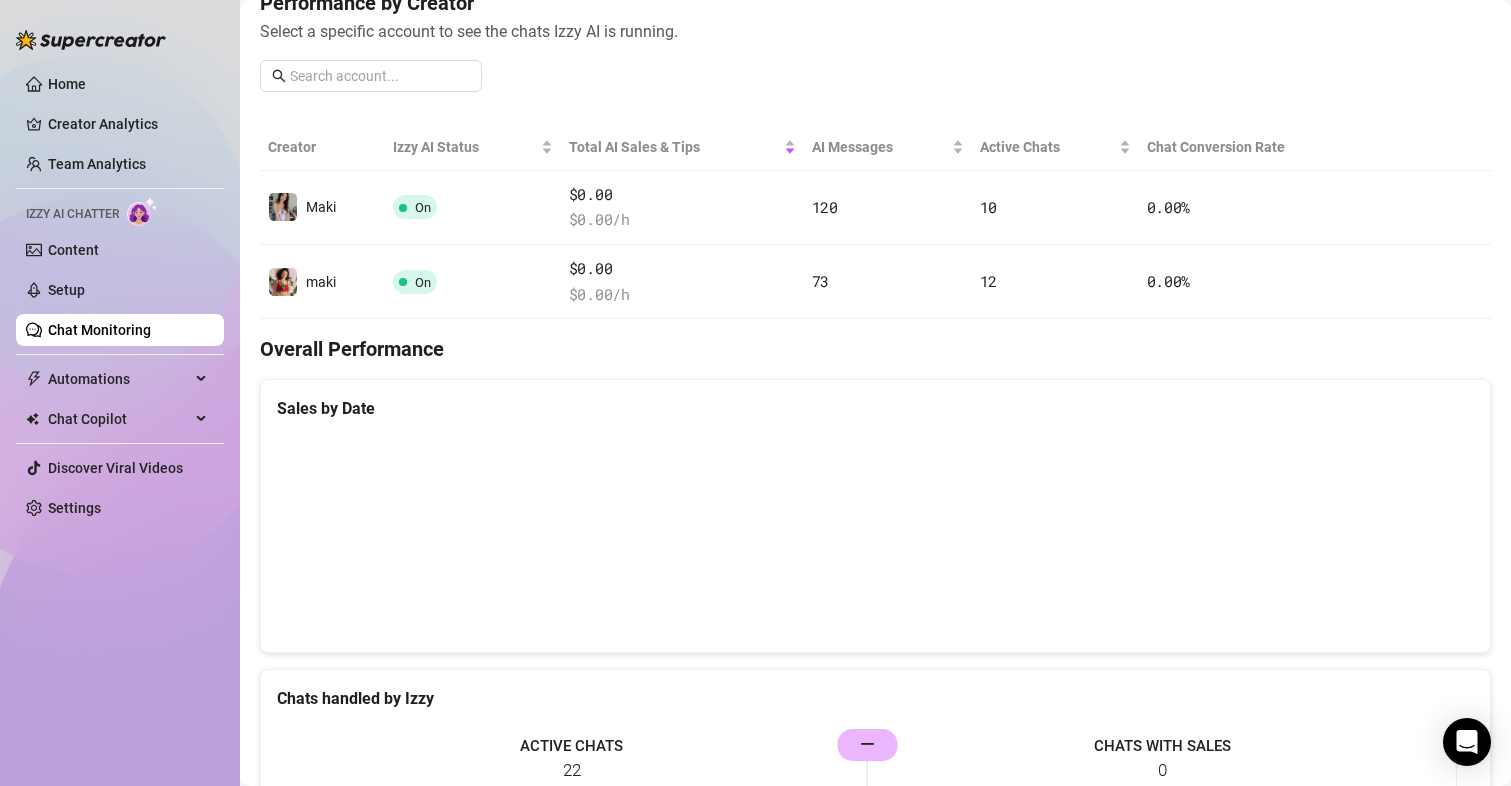 scroll, scrollTop: 300, scrollLeft: 0, axis: vertical 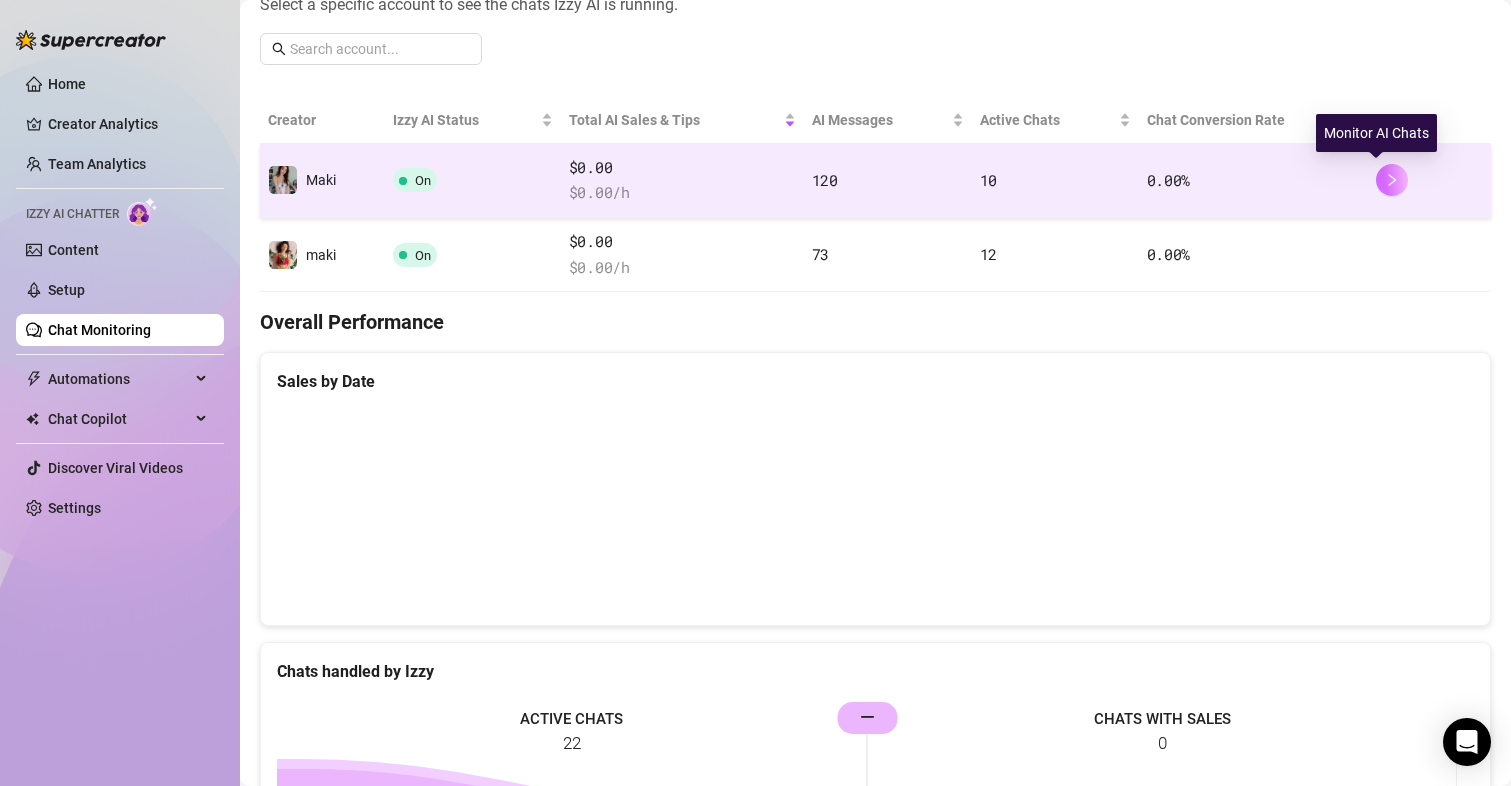 click at bounding box center (1392, 180) 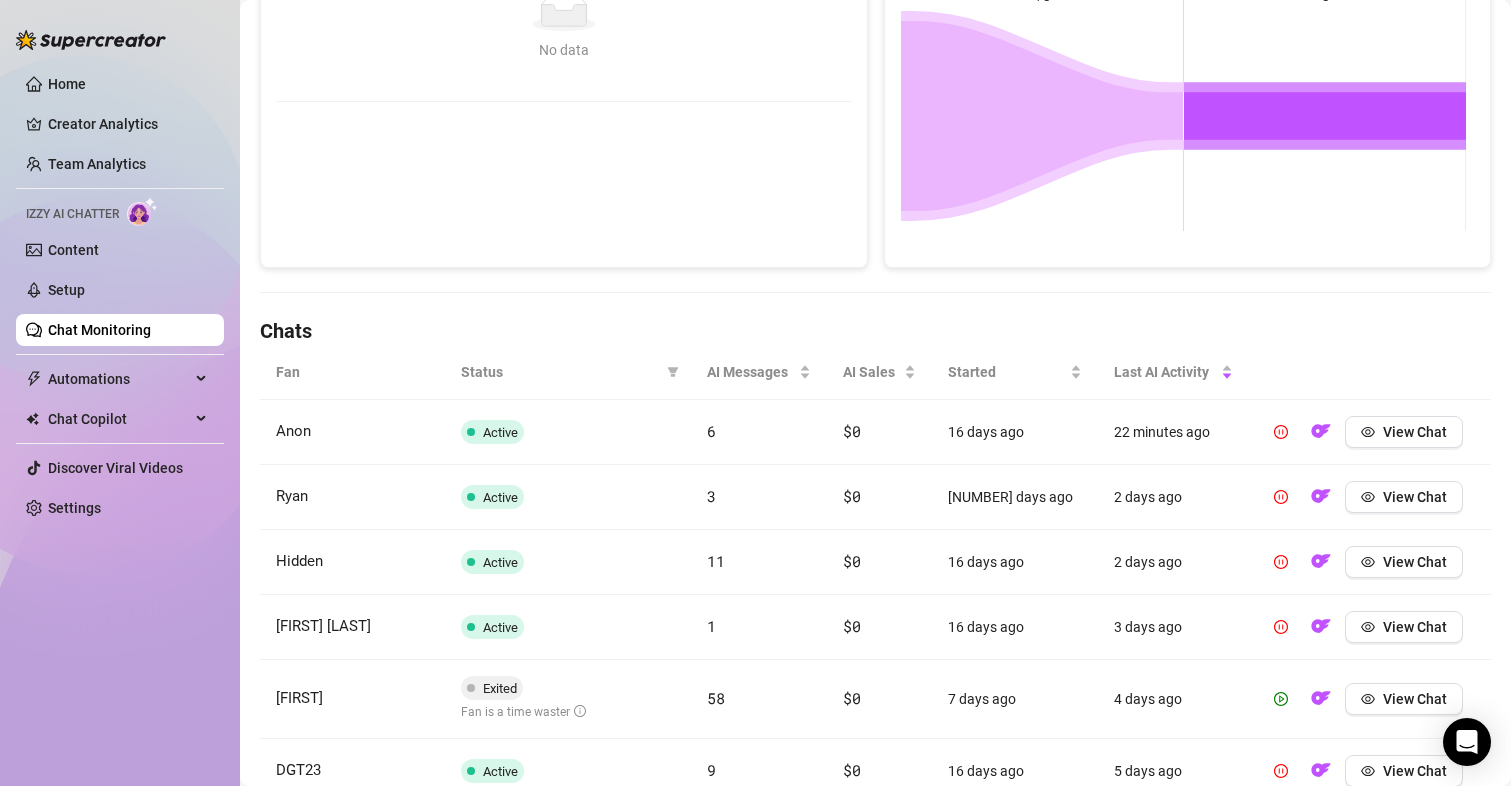 scroll, scrollTop: 700, scrollLeft: 0, axis: vertical 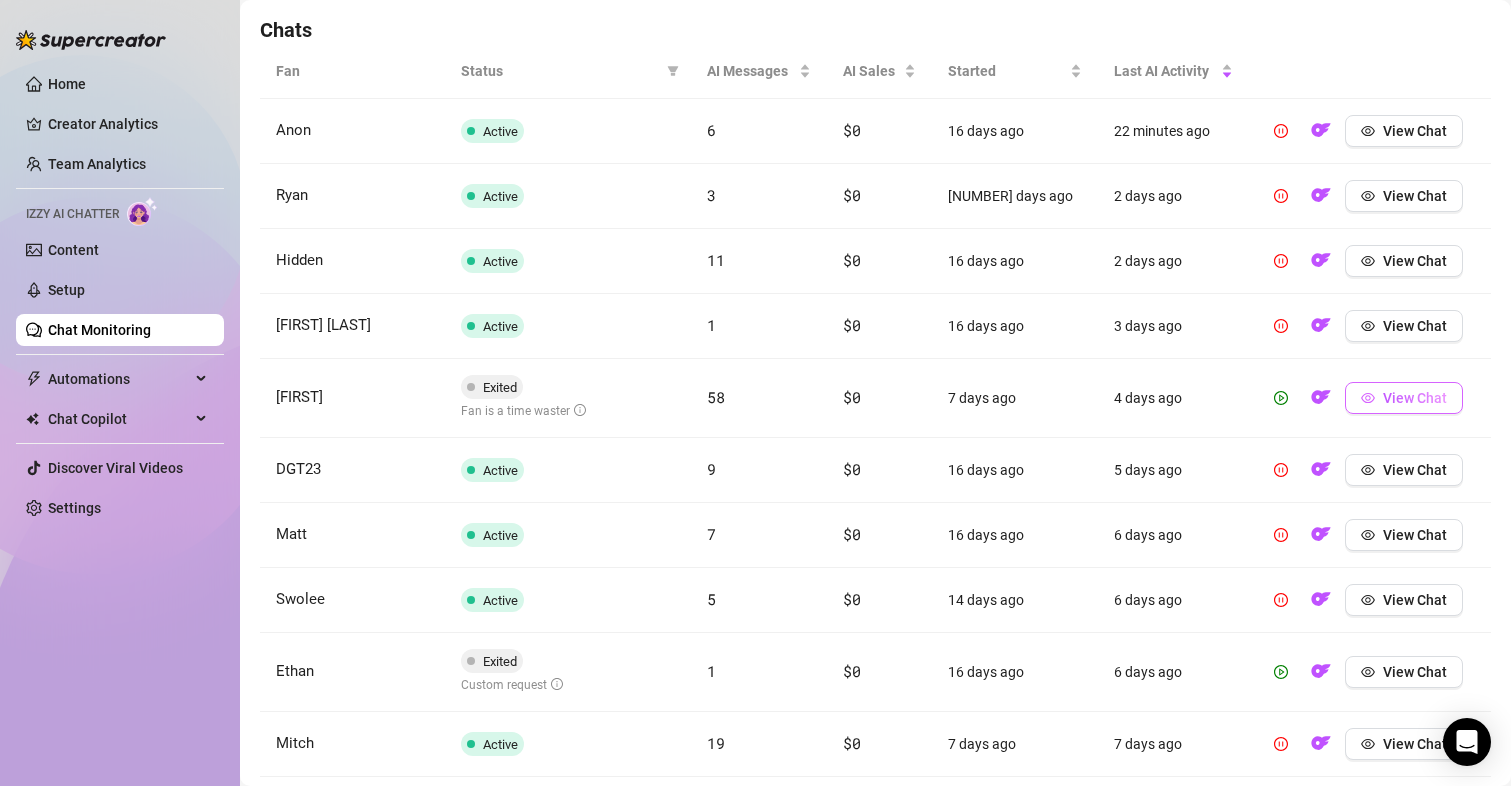 click on "View Chat" at bounding box center [1415, 398] 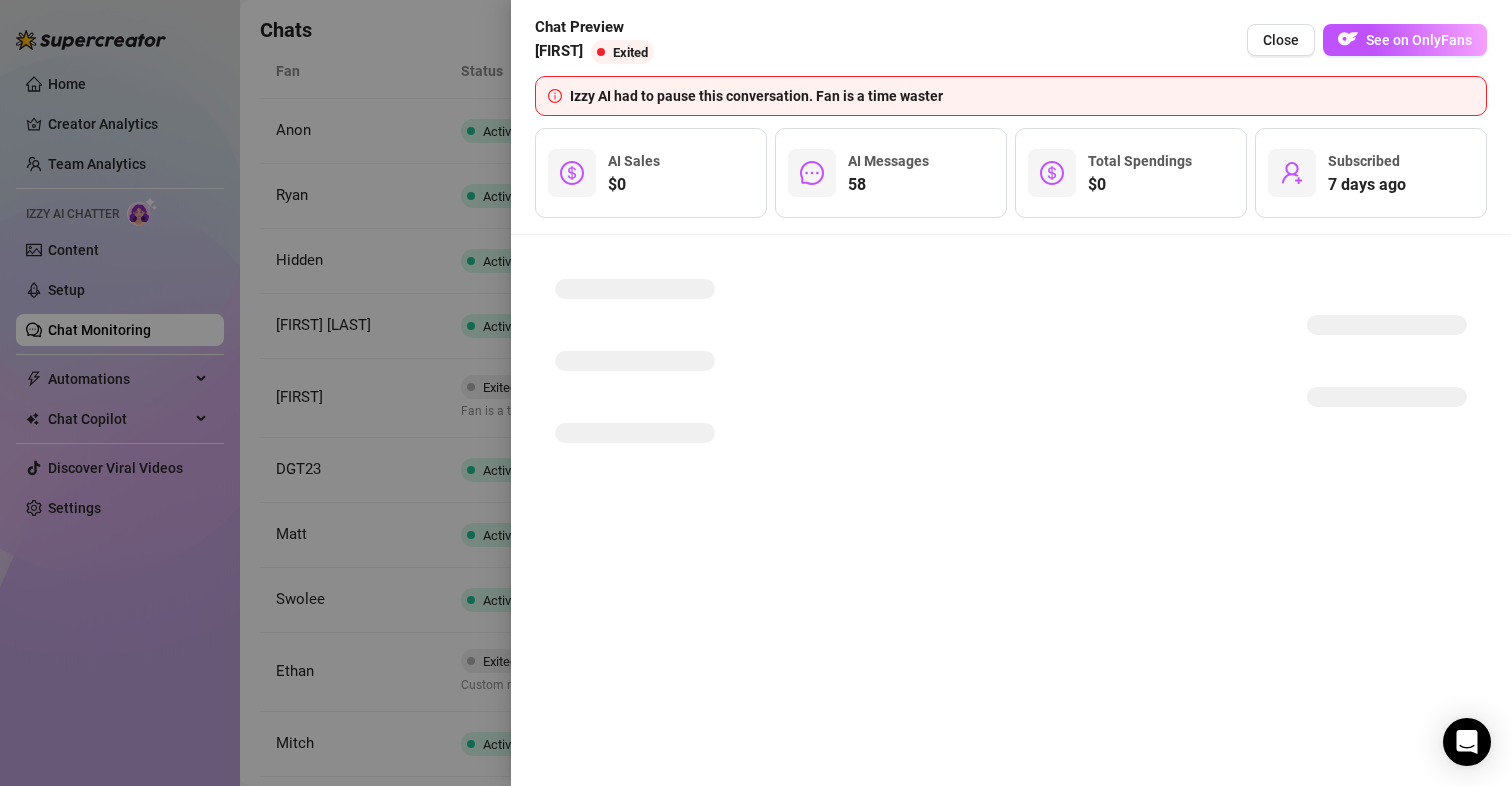 click at bounding box center (755, 393) 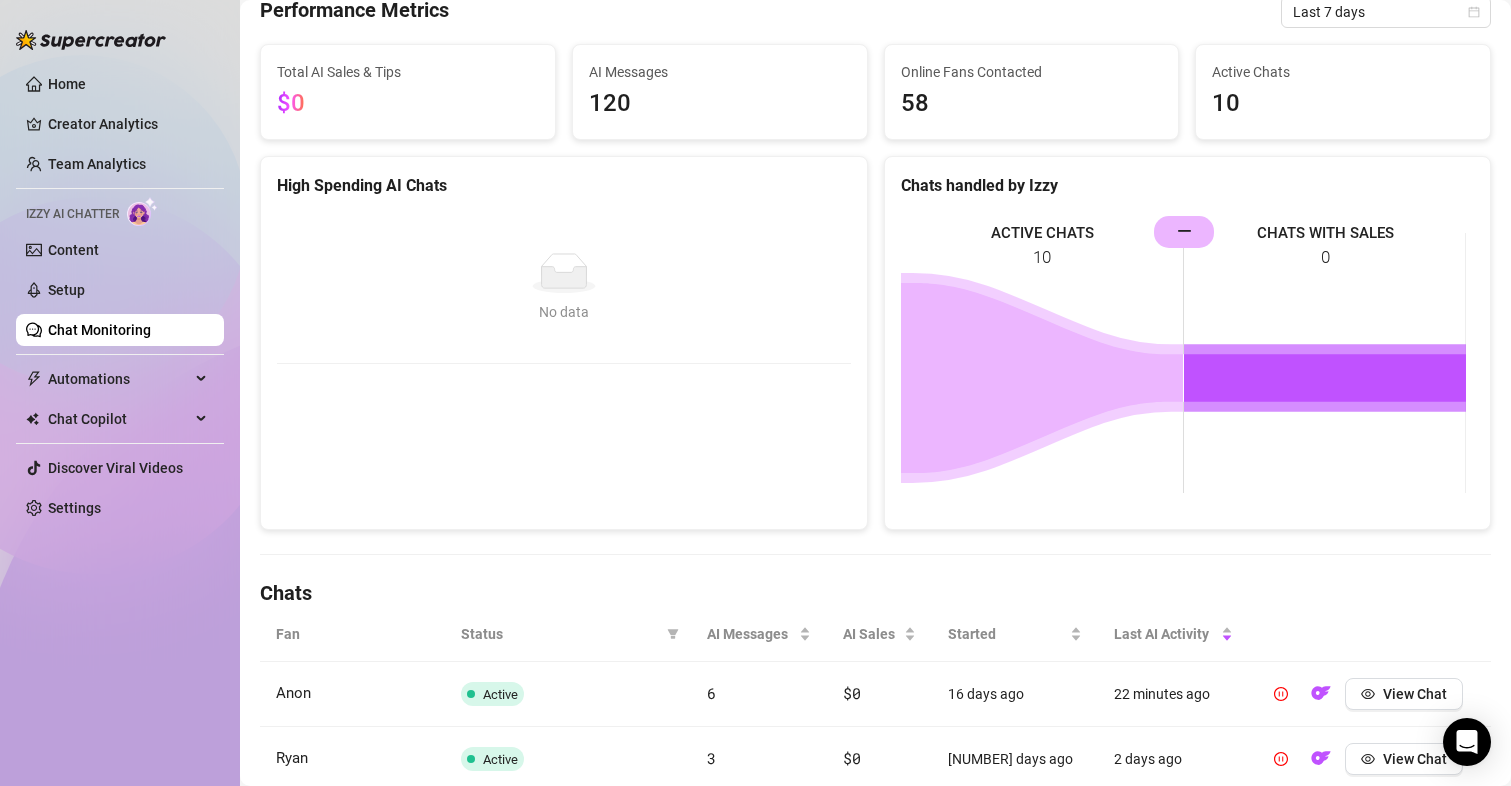 scroll, scrollTop: 15, scrollLeft: 0, axis: vertical 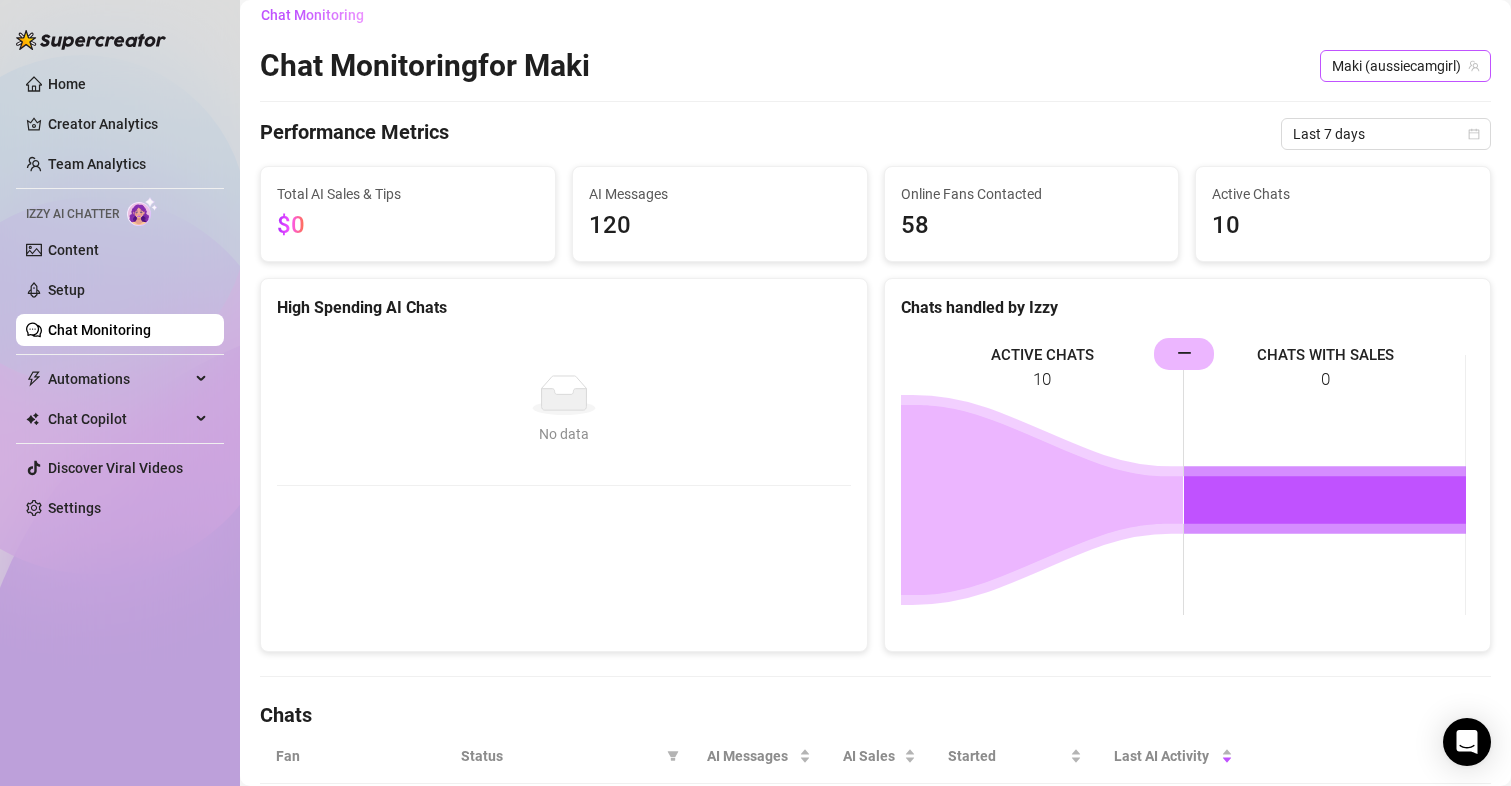 click on "Maki (aussiecamgirl)" at bounding box center [1405, 66] 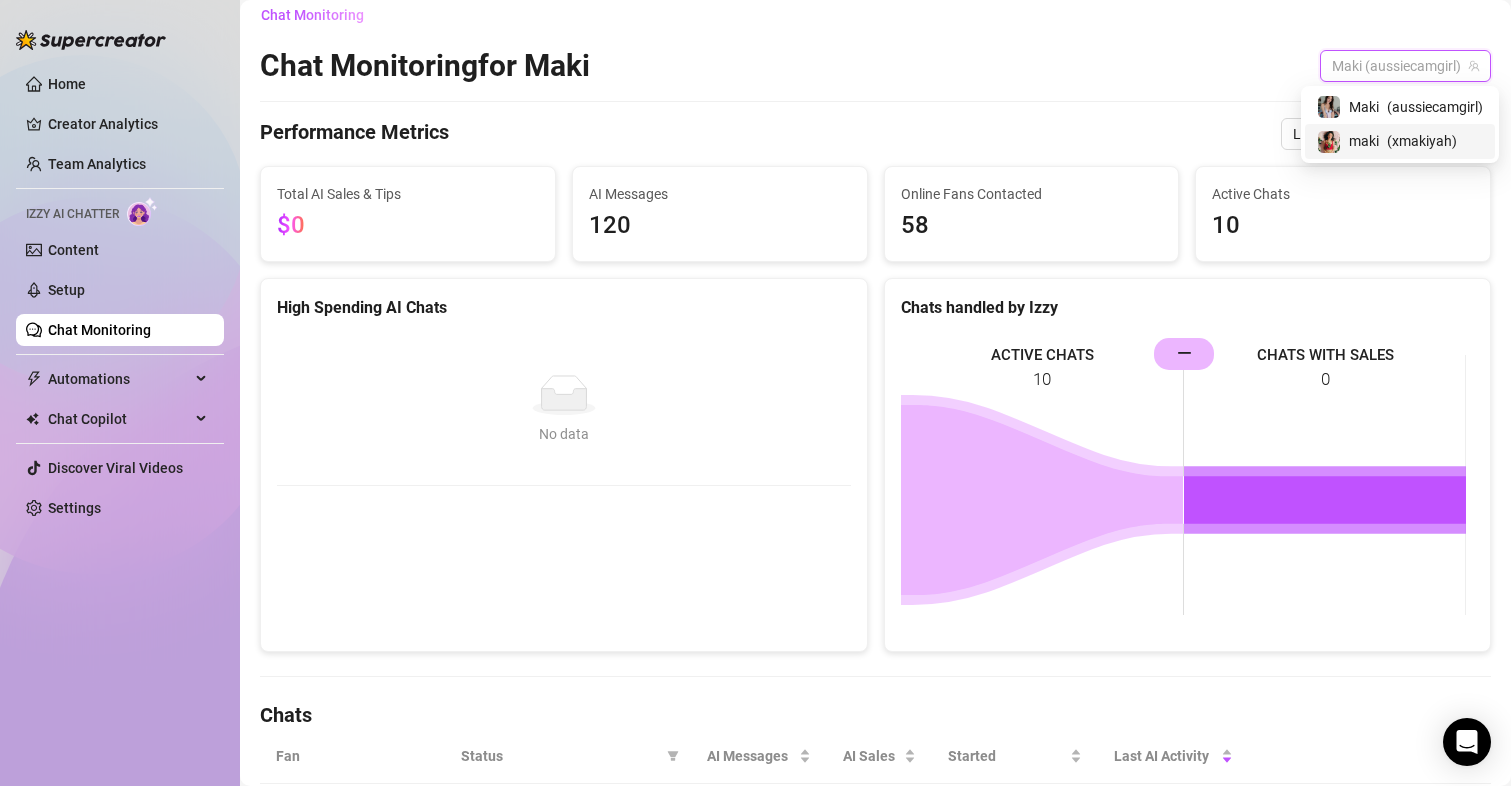 click on "[FIRST]  ( [USERNAME] )" at bounding box center (1400, 141) 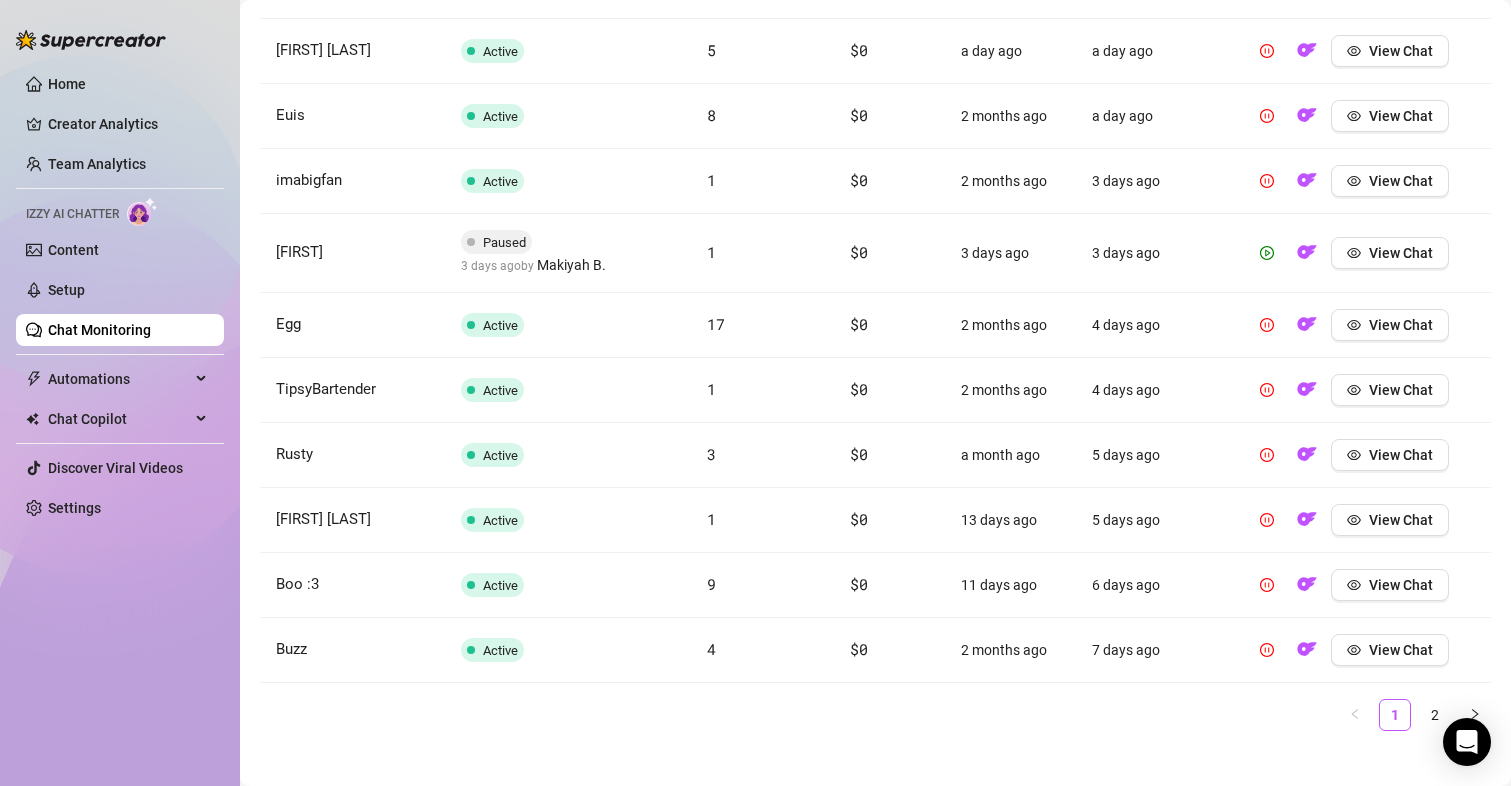scroll, scrollTop: 801, scrollLeft: 0, axis: vertical 